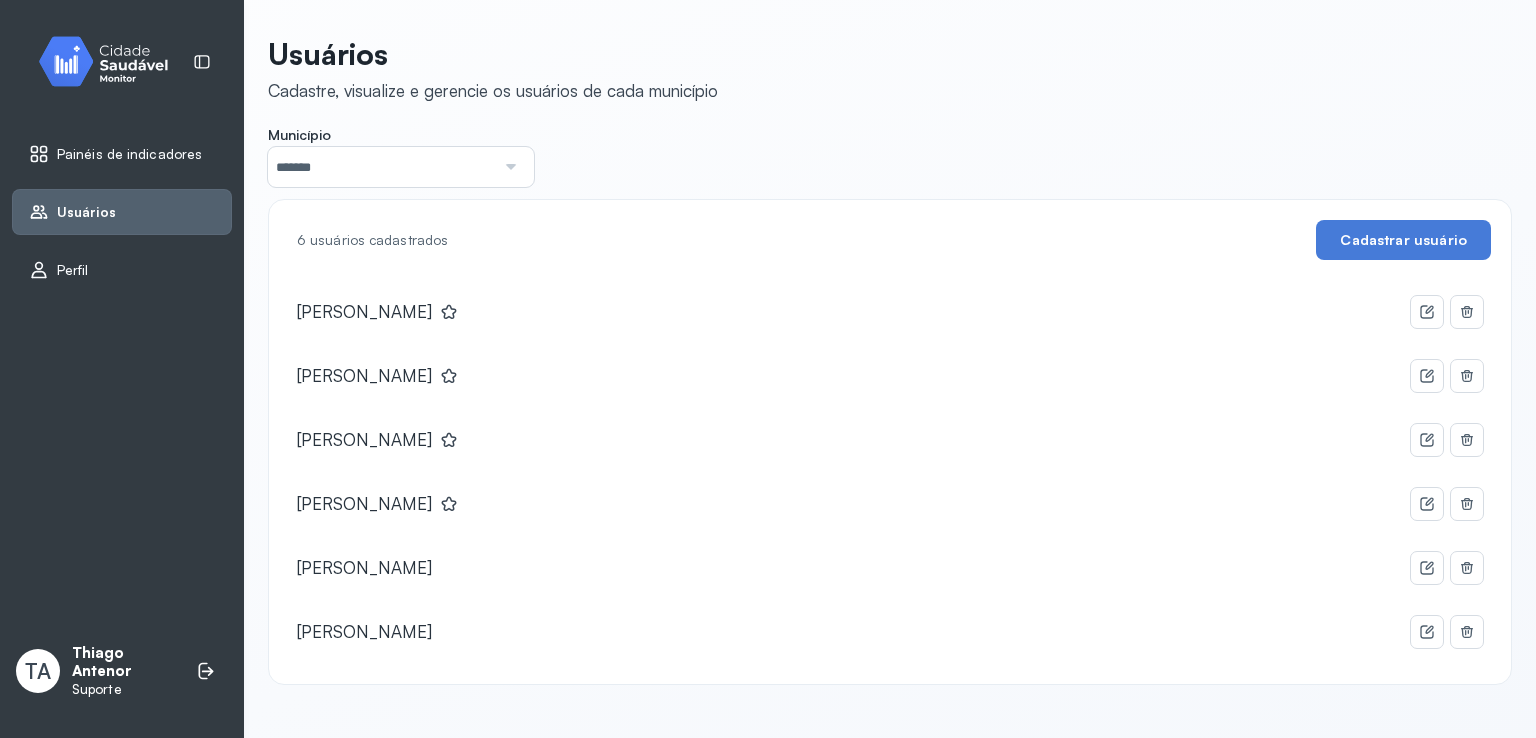 scroll, scrollTop: 0, scrollLeft: 0, axis: both 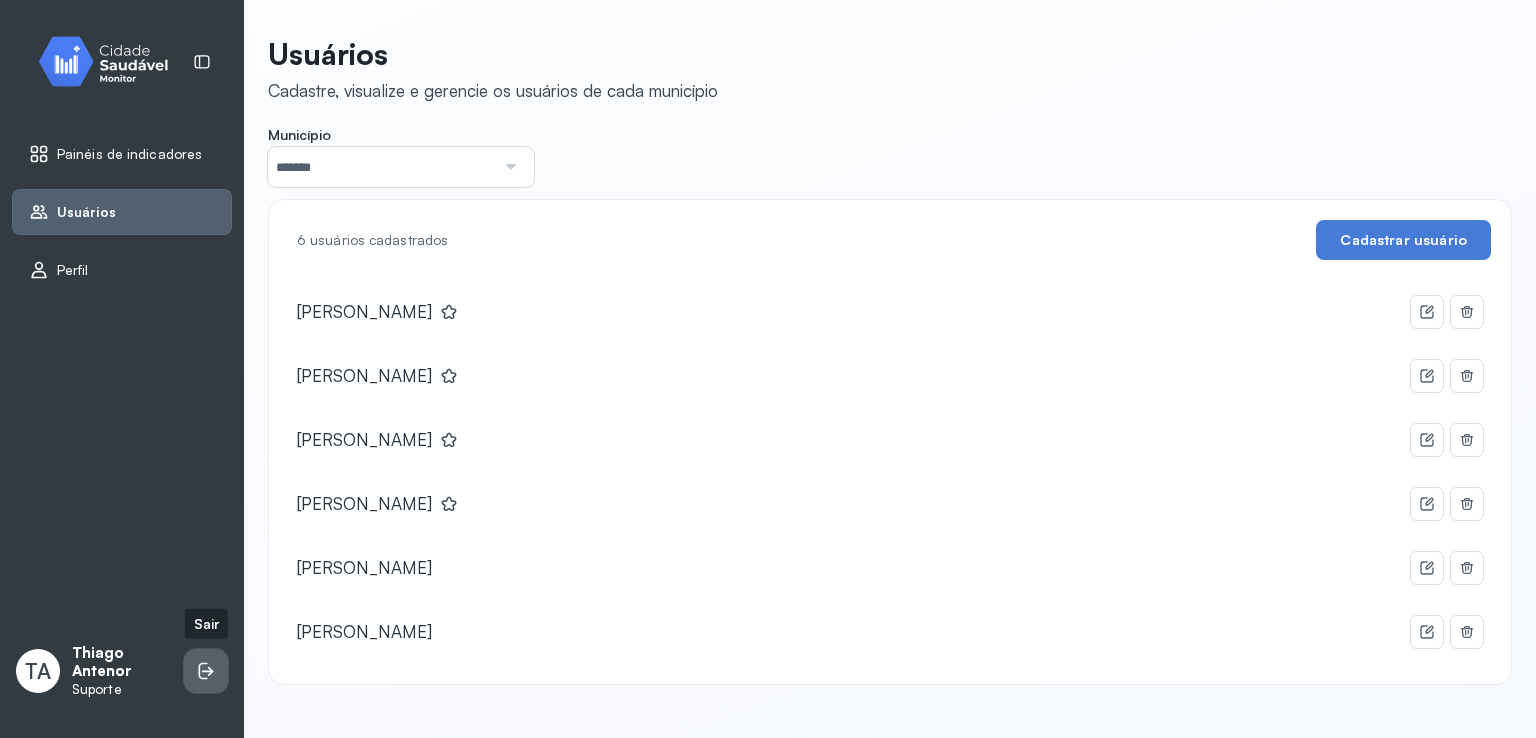 click 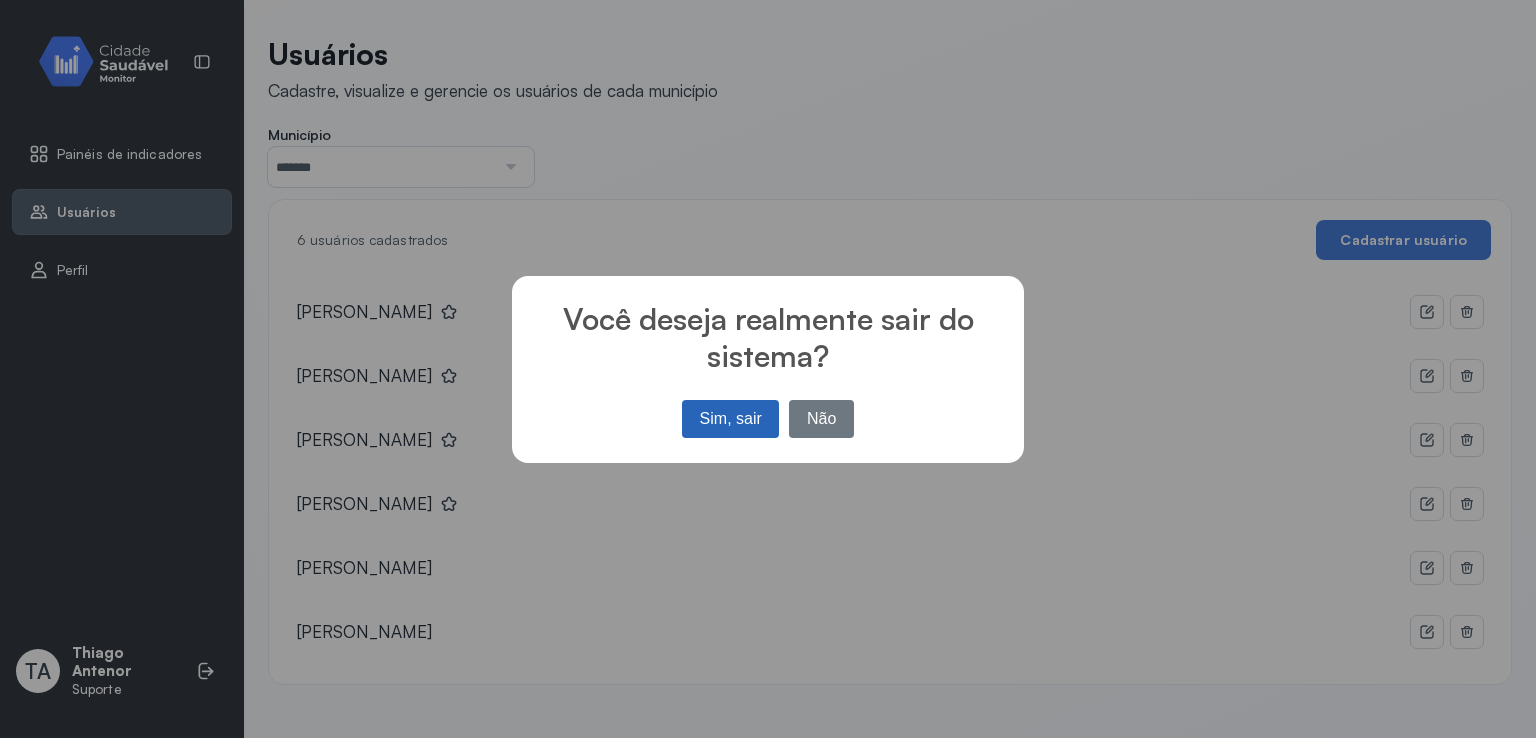 click on "Sim, sair" at bounding box center [730, 419] 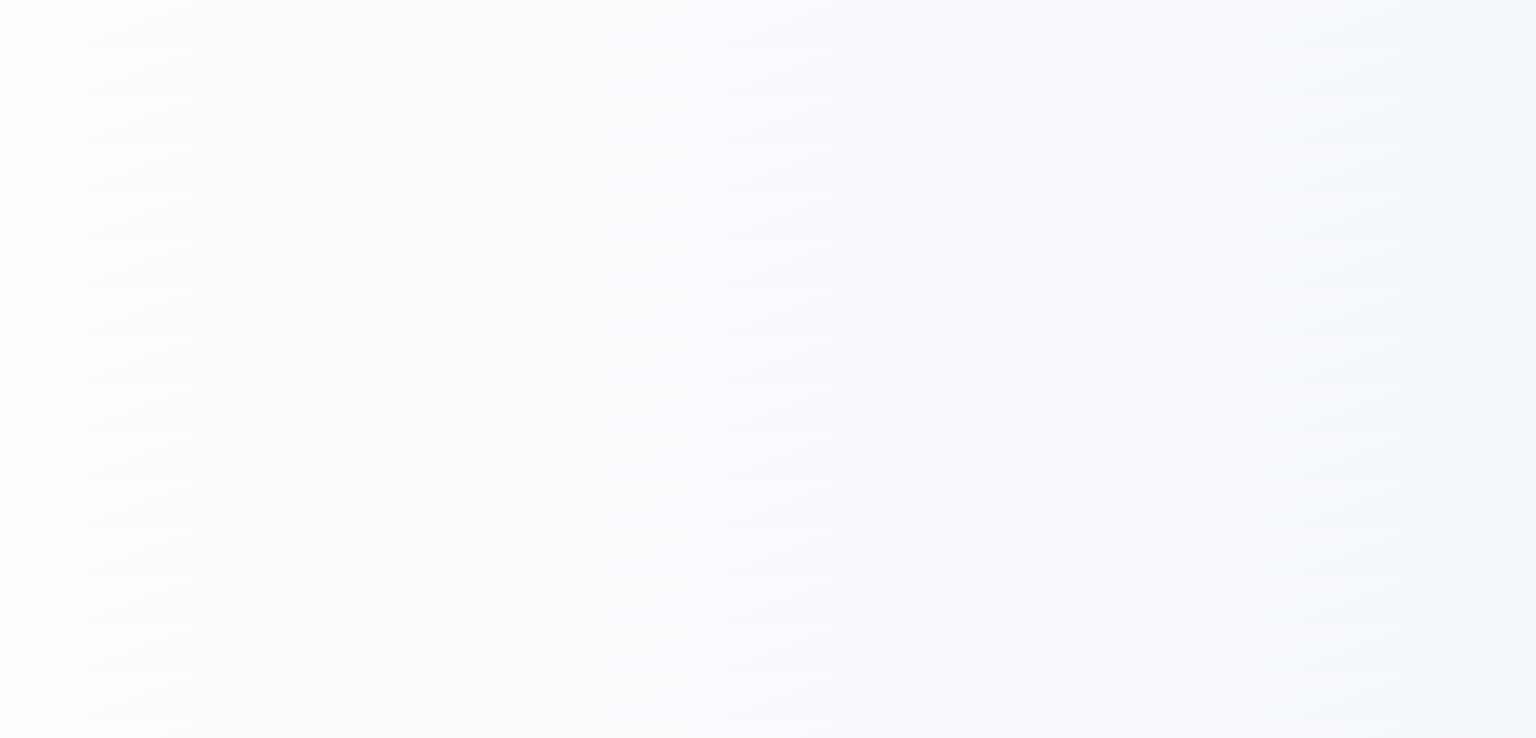 scroll, scrollTop: 0, scrollLeft: 0, axis: both 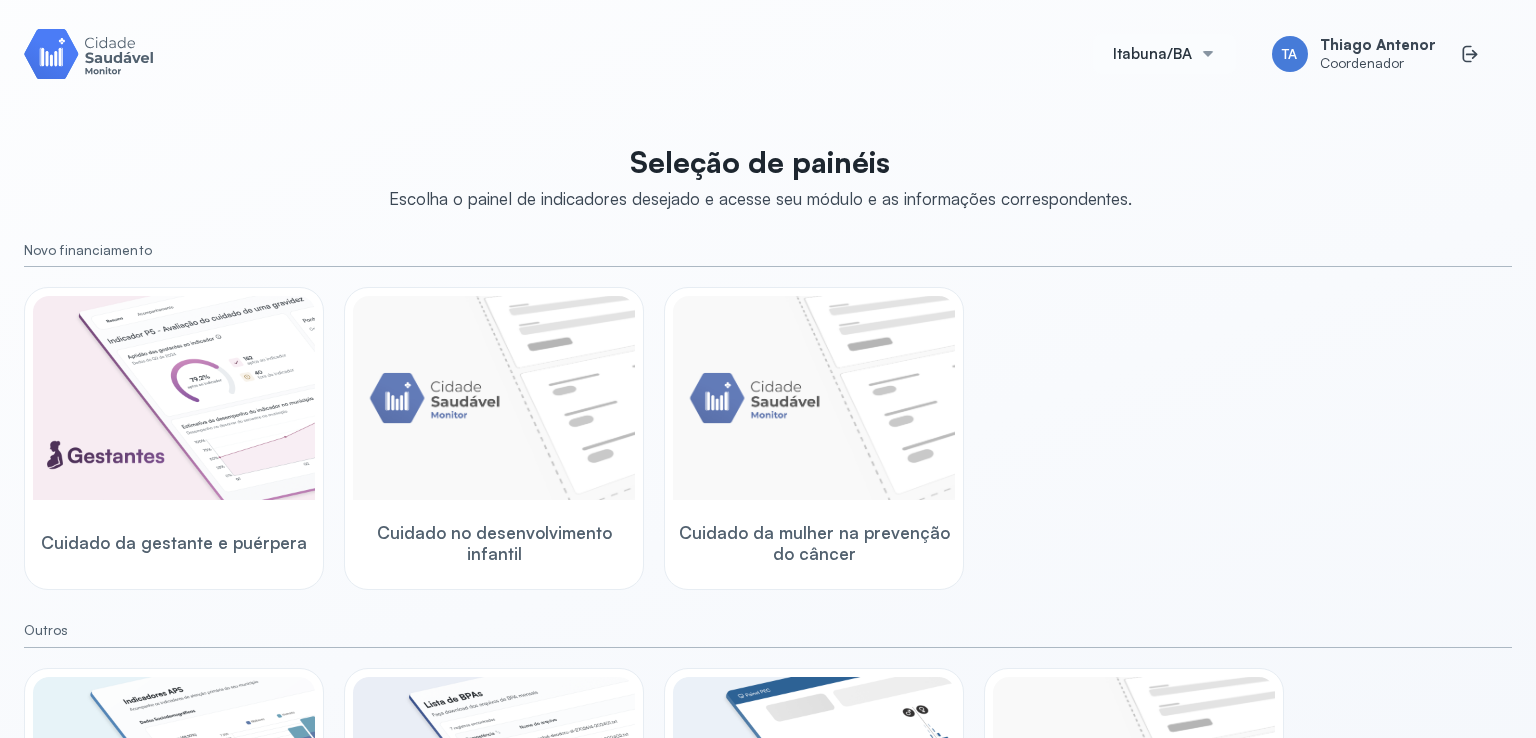 click on "Itabuna/BA" at bounding box center [1152, 54] 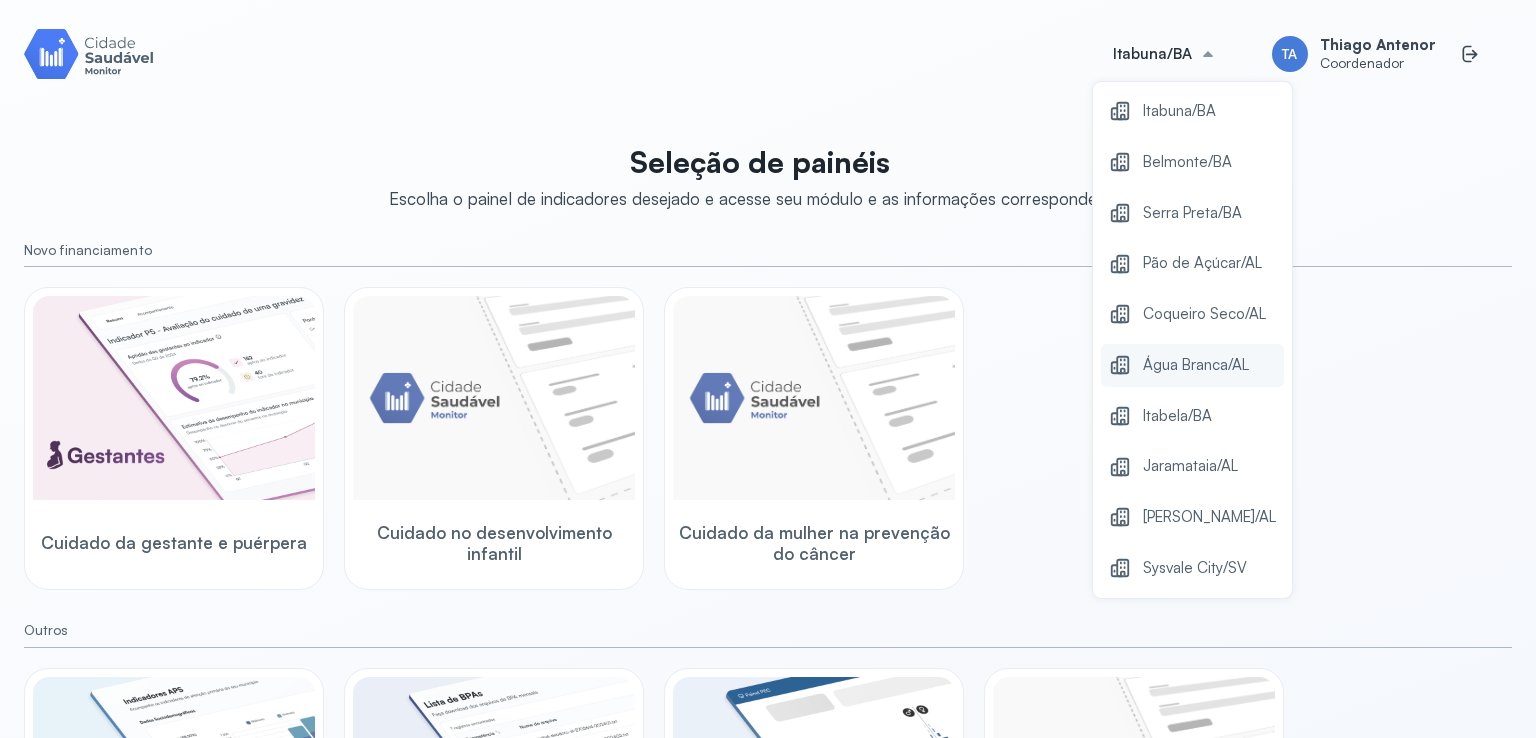 click on "Água Branca/AL" at bounding box center [1192, 365] 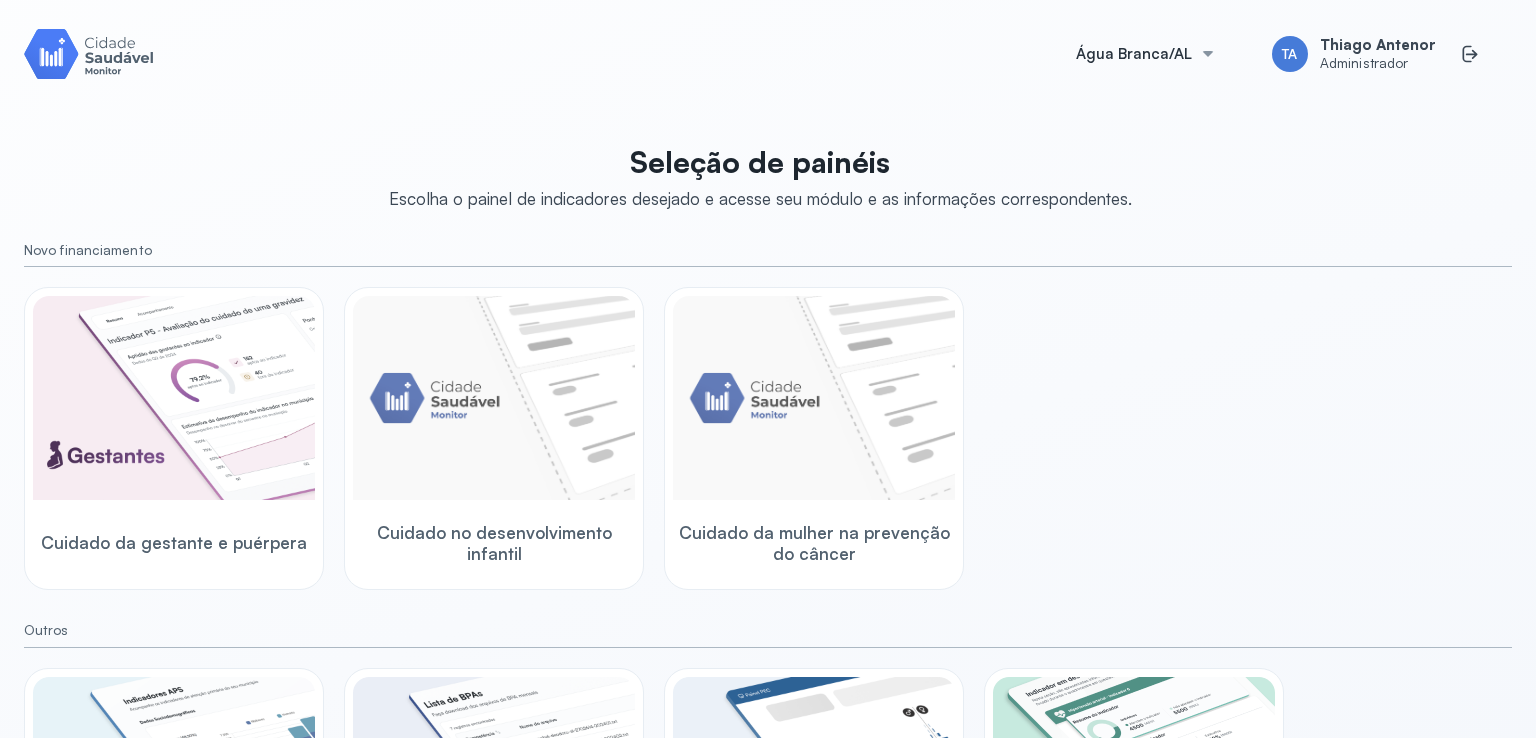 scroll, scrollTop: 0, scrollLeft: 0, axis: both 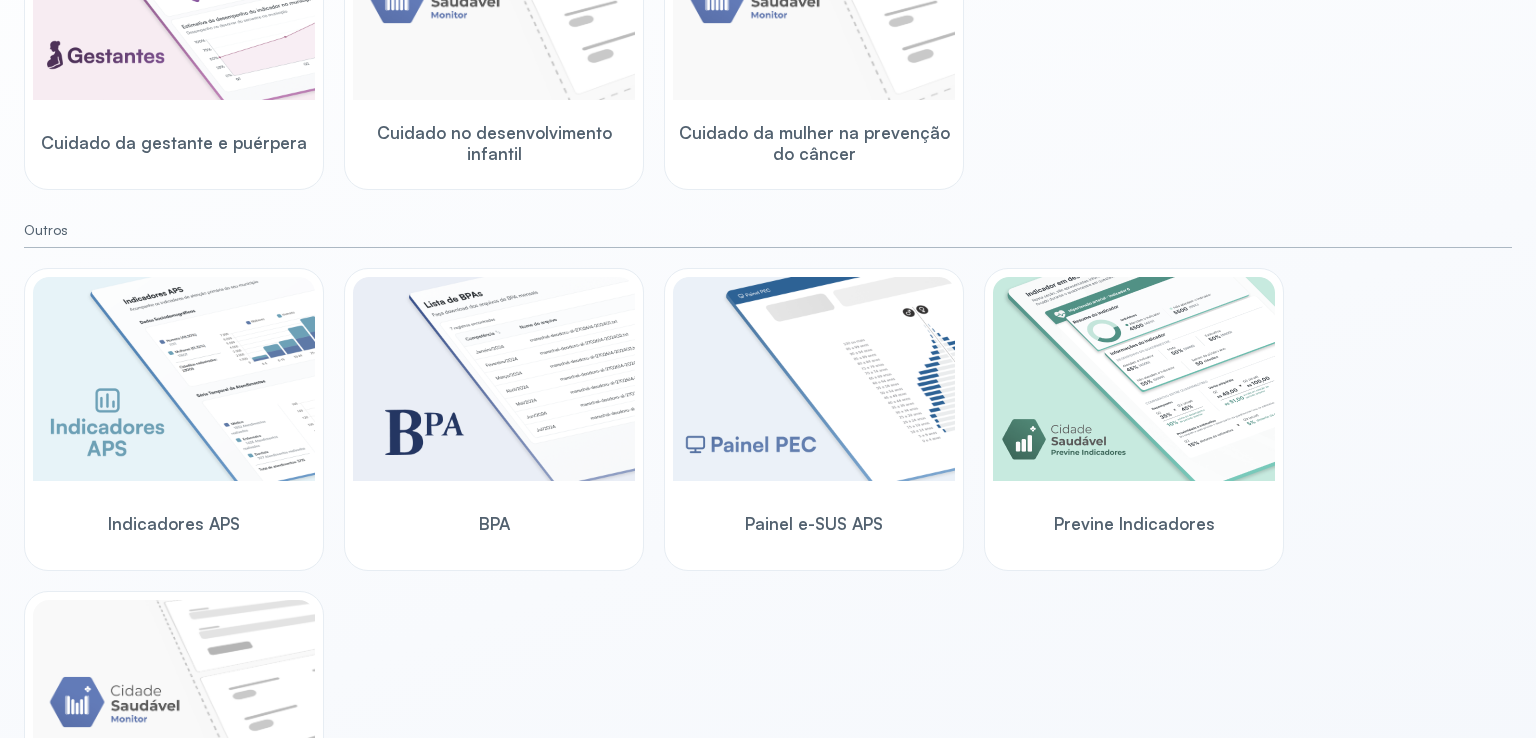 click at bounding box center (1134, 379) 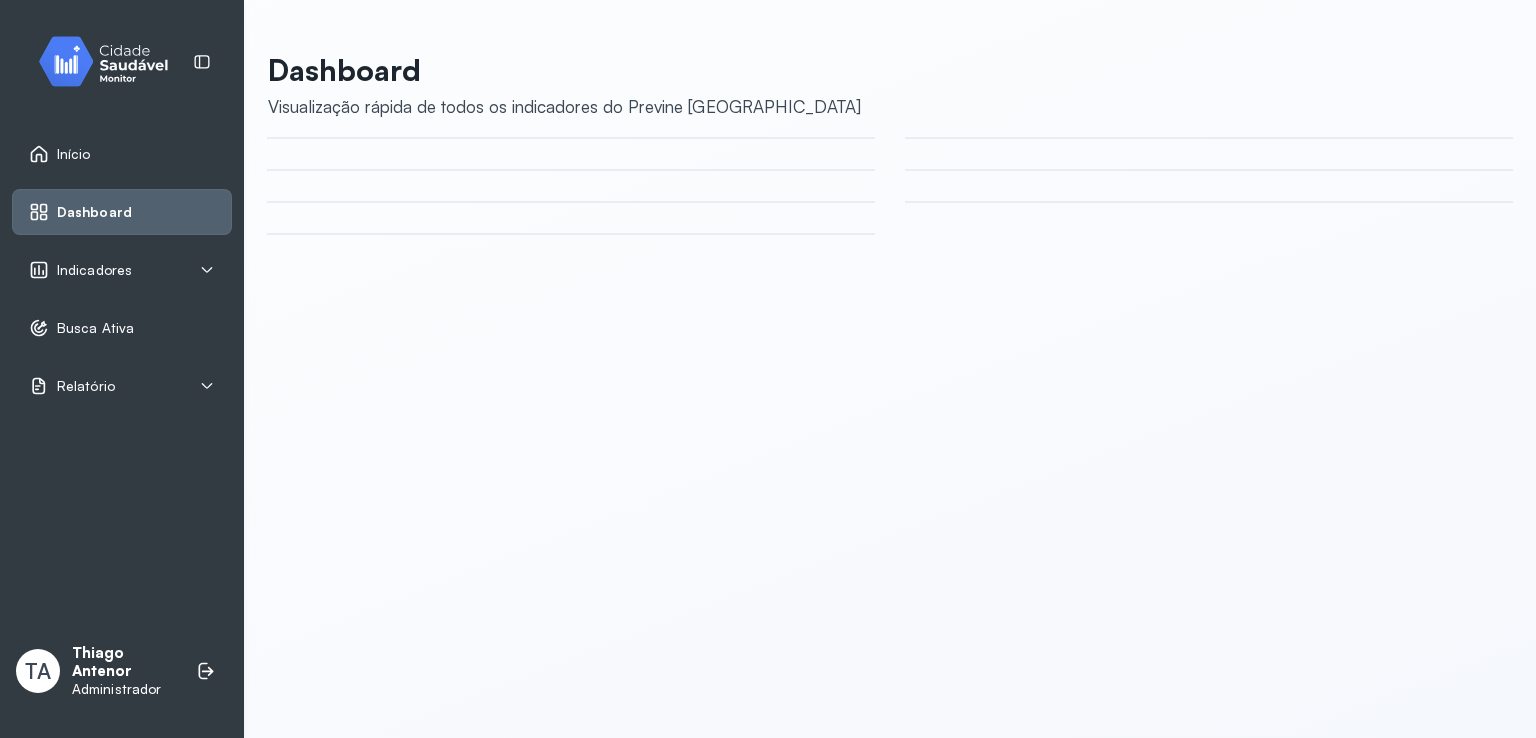 scroll, scrollTop: 0, scrollLeft: 0, axis: both 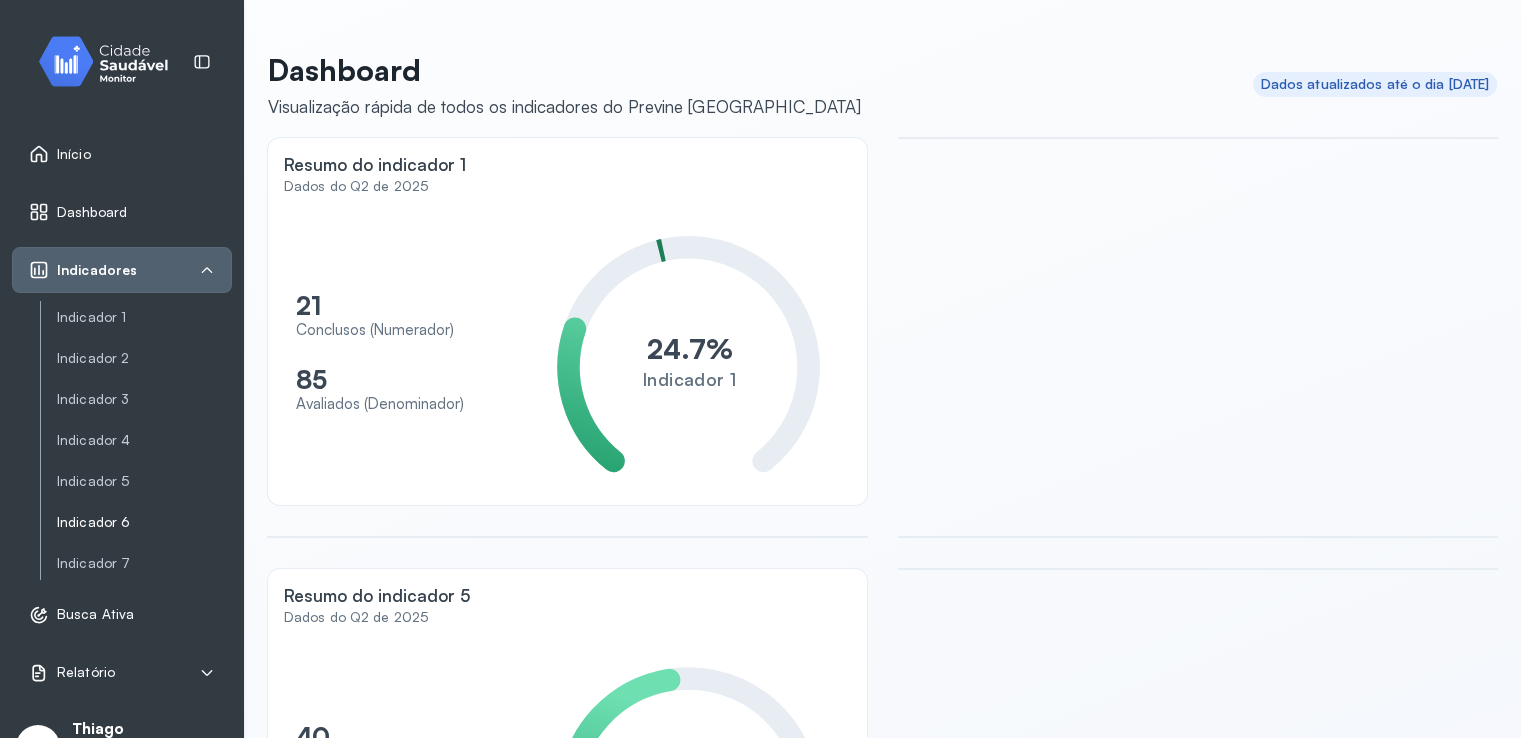 click on "Indicador 6" at bounding box center (144, 522) 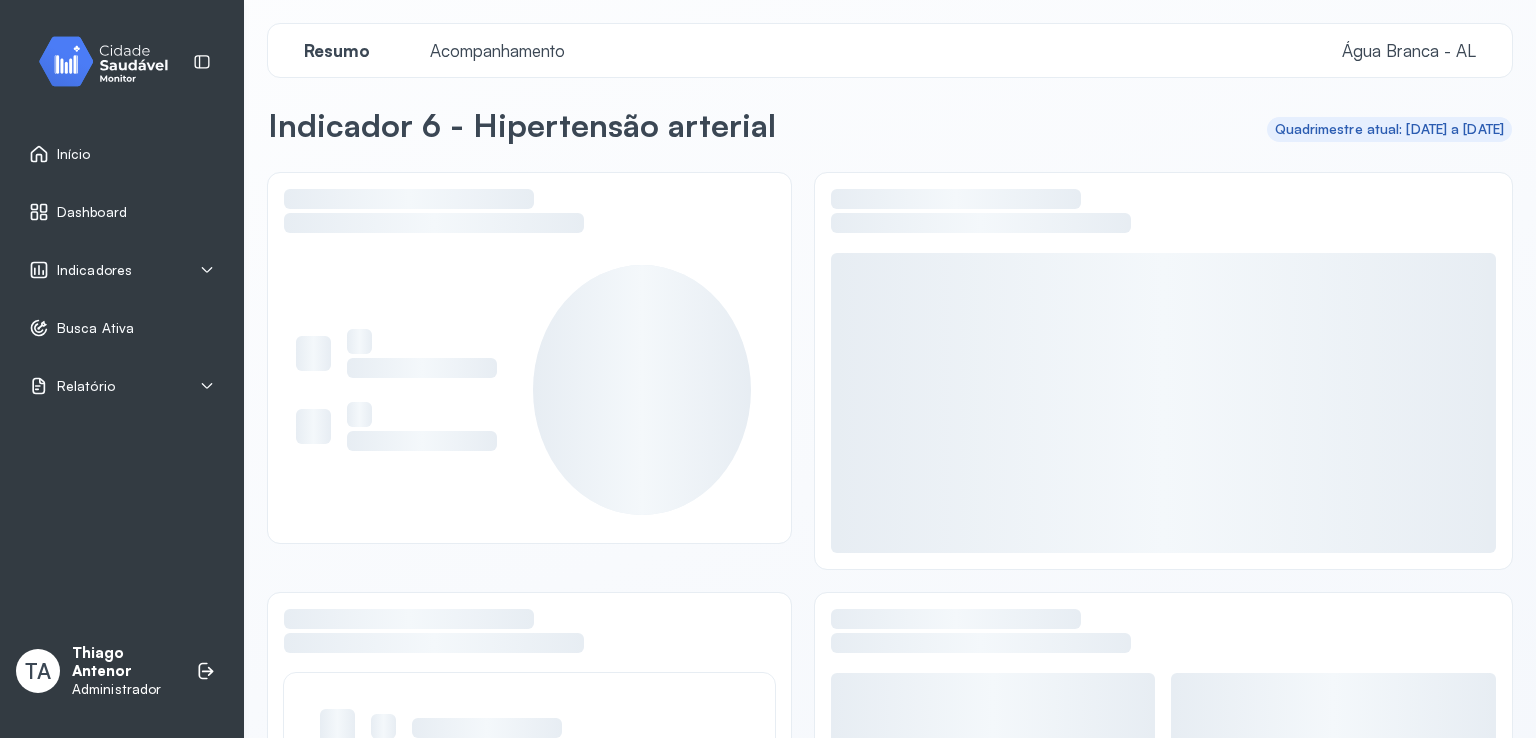 click on "Acompanhamento" at bounding box center [497, 50] 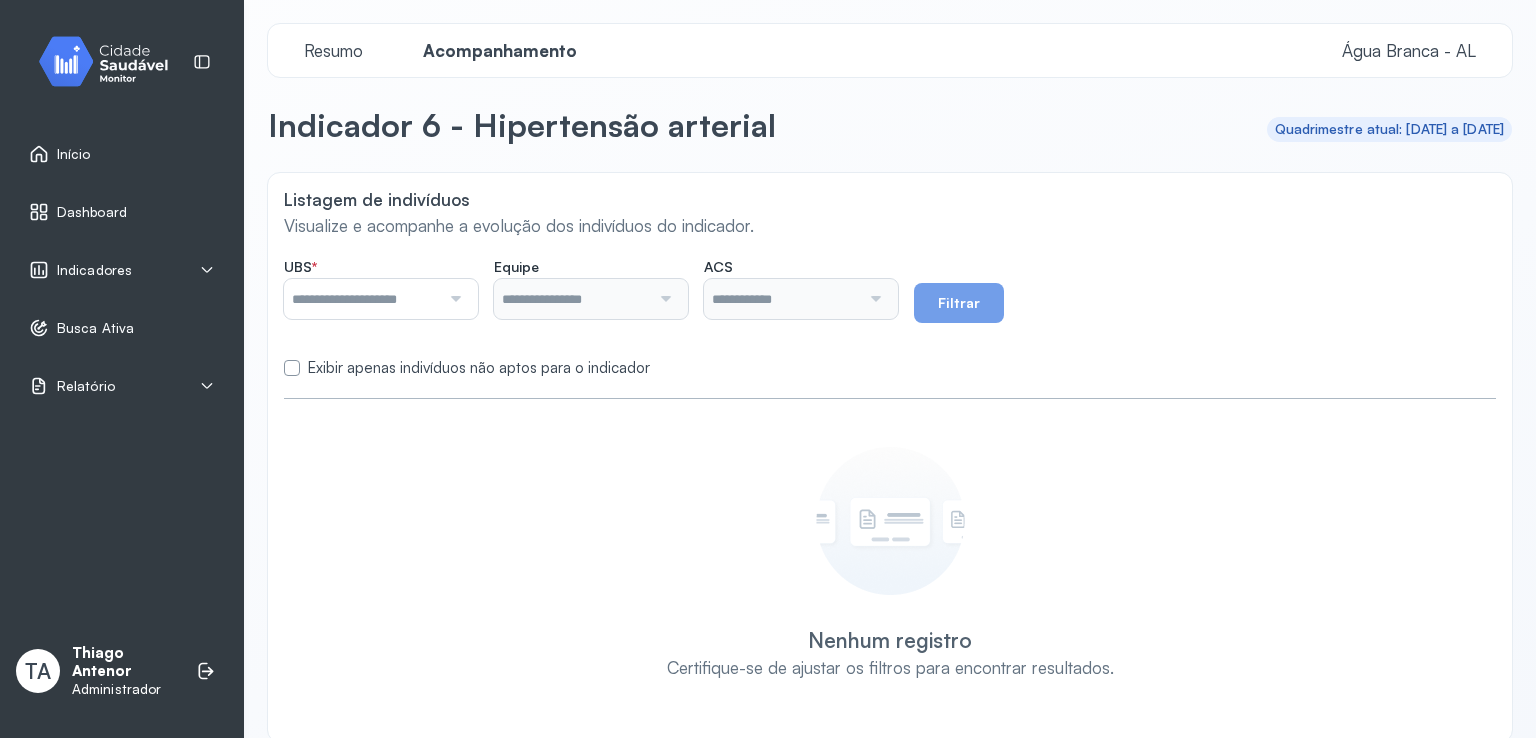 click at bounding box center (362, 299) 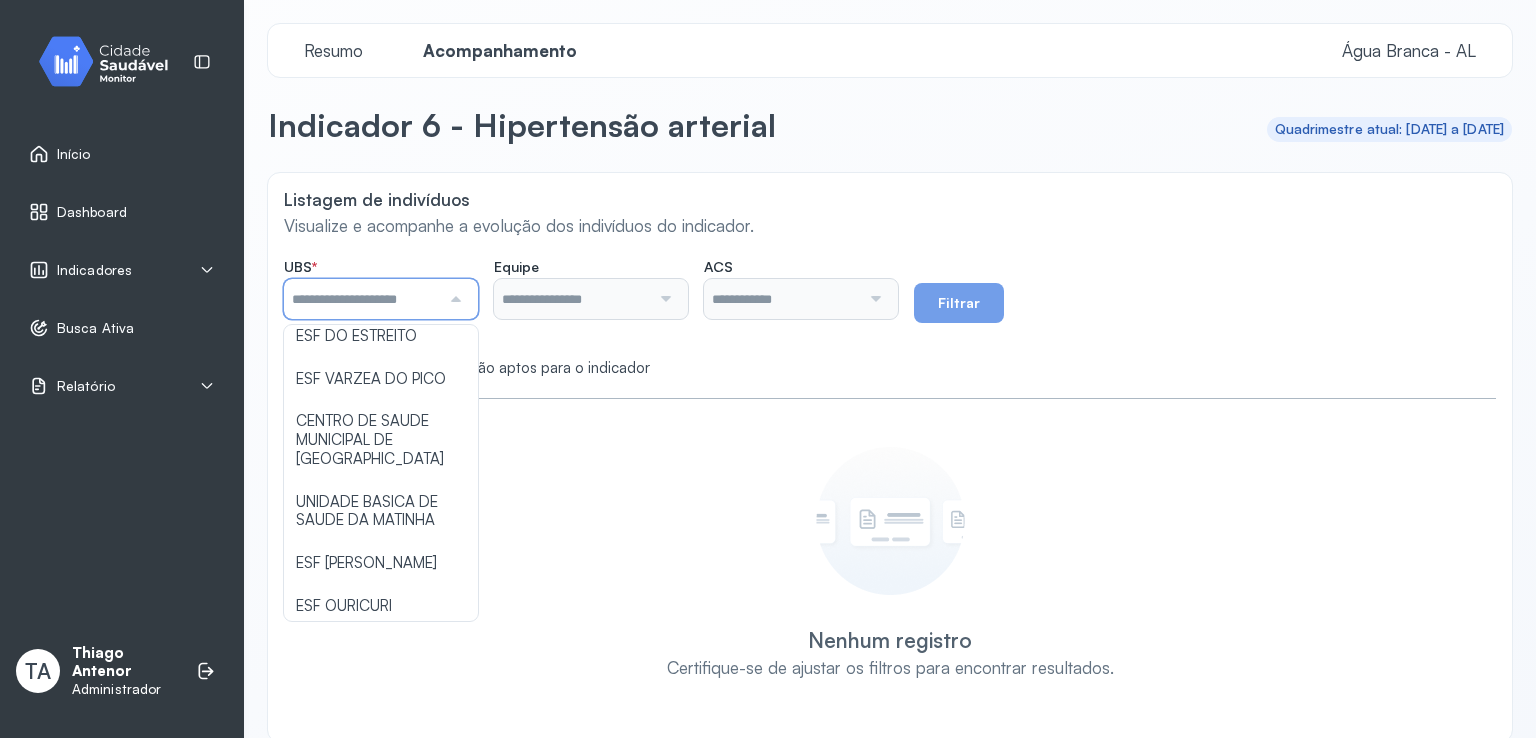 scroll, scrollTop: 224, scrollLeft: 0, axis: vertical 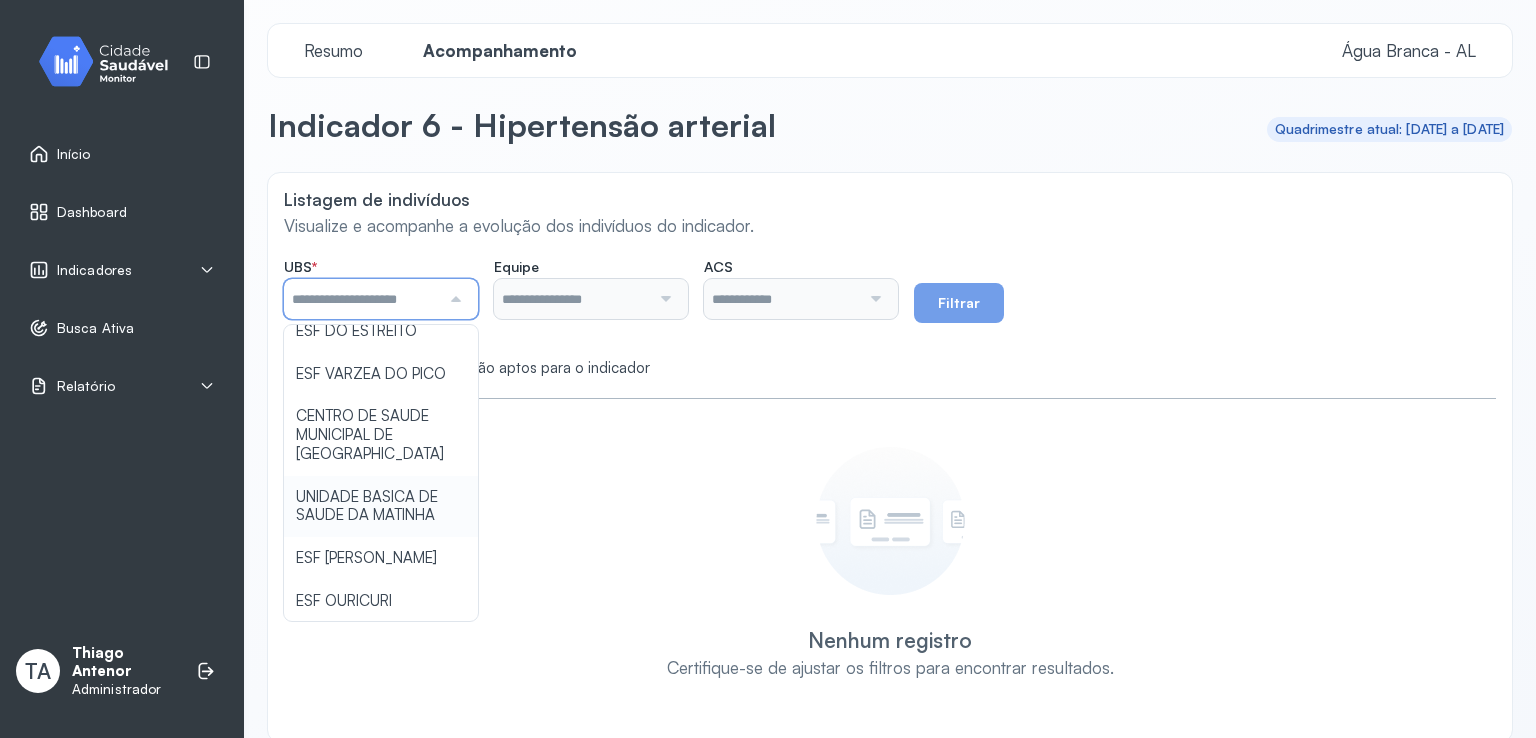 type on "**********" 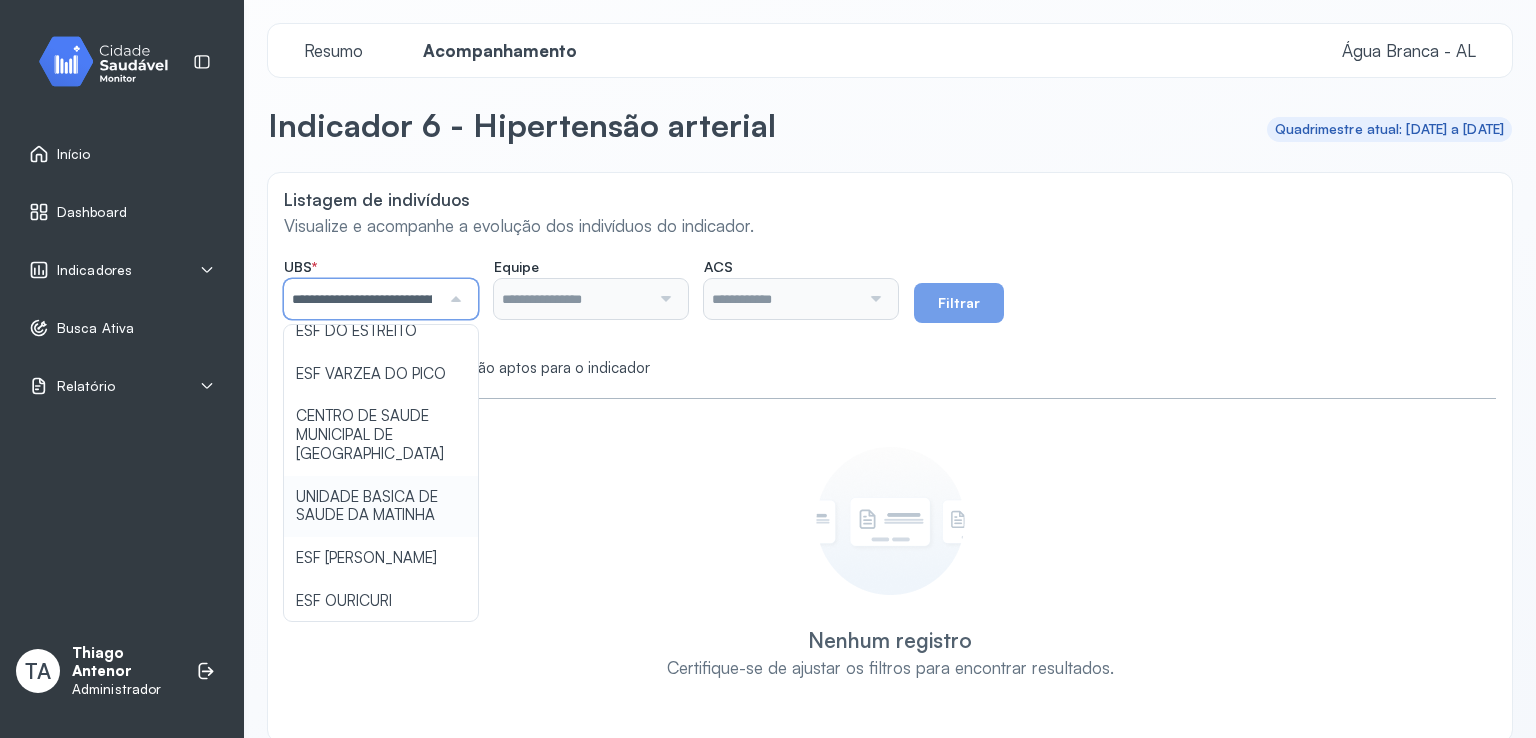 click on "**********" 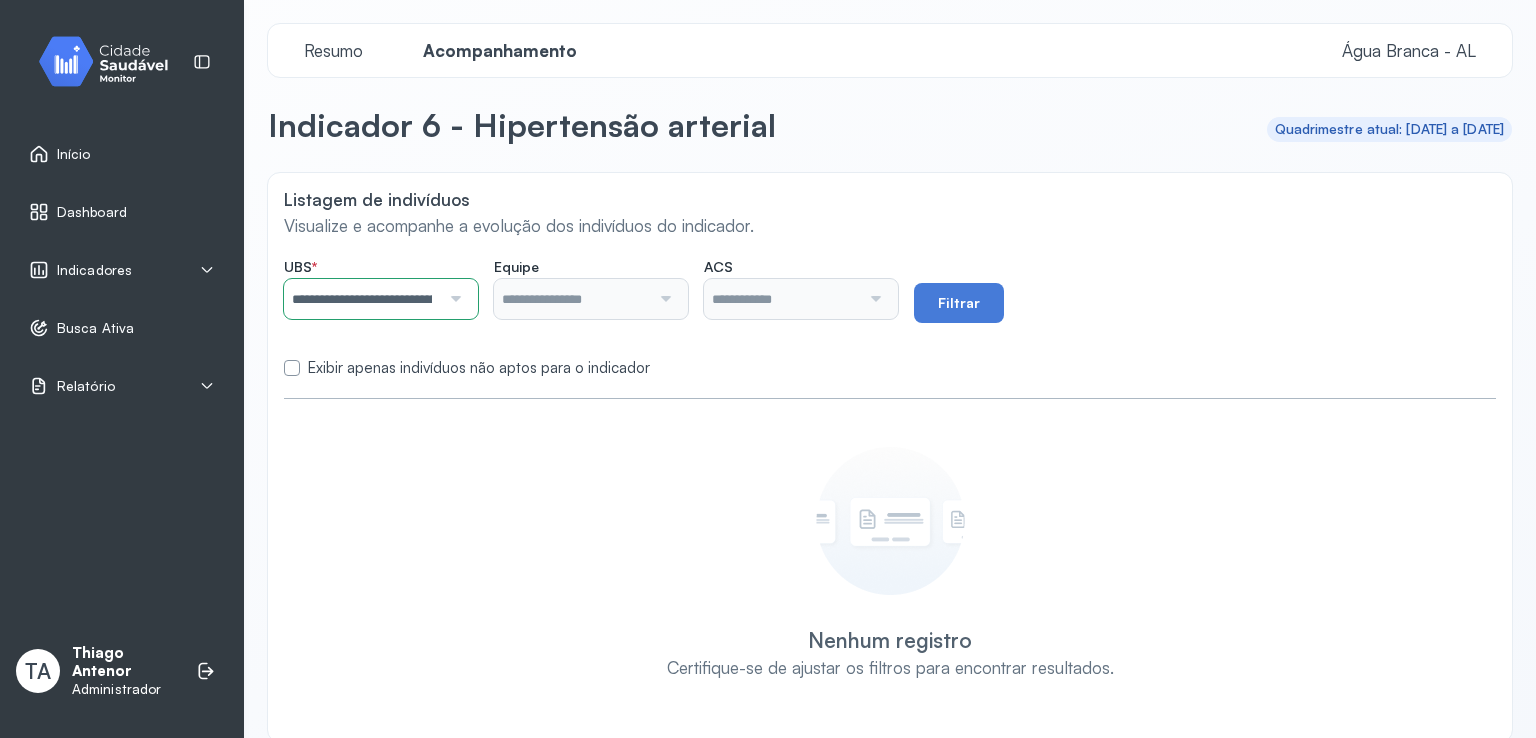 type on "**********" 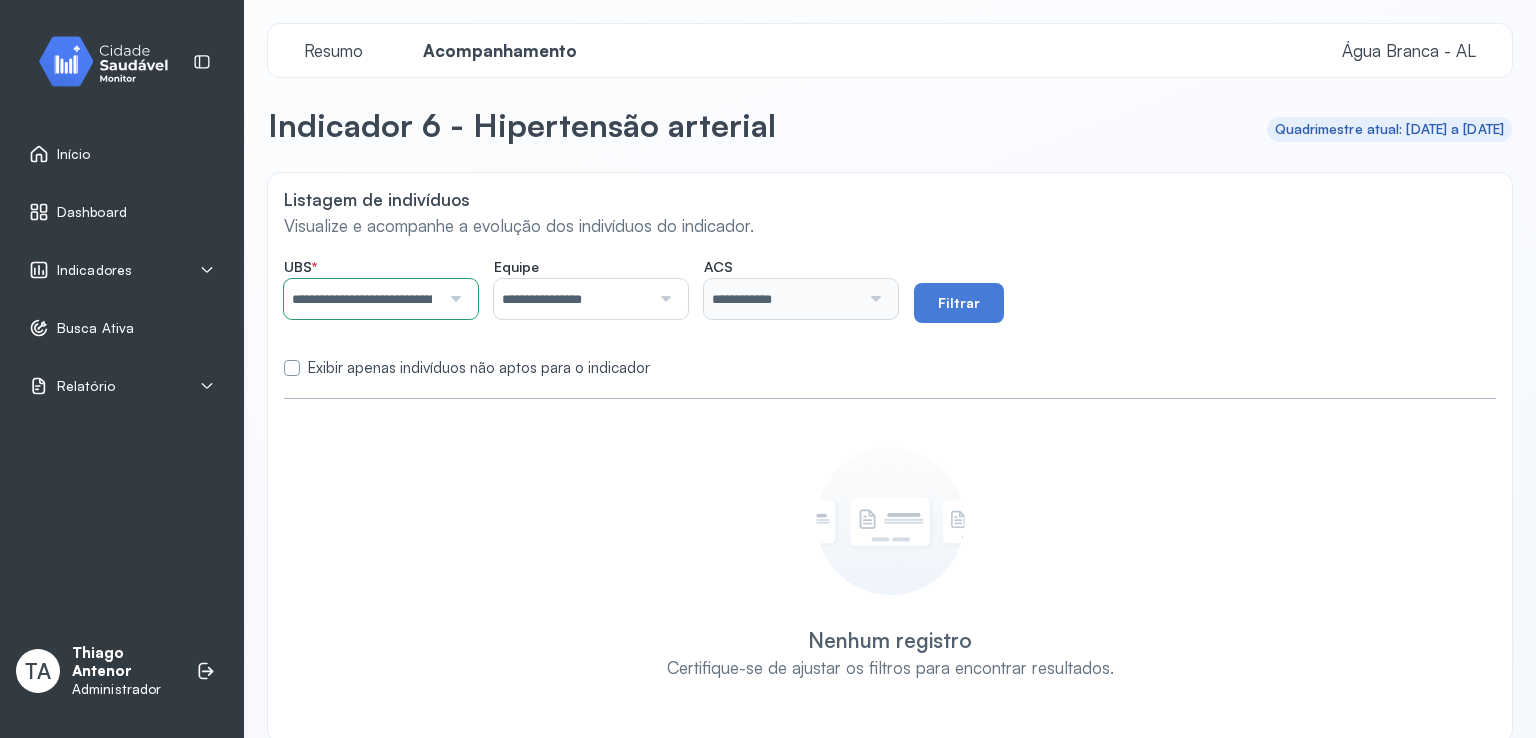click on "**********" at bounding box center [572, 299] 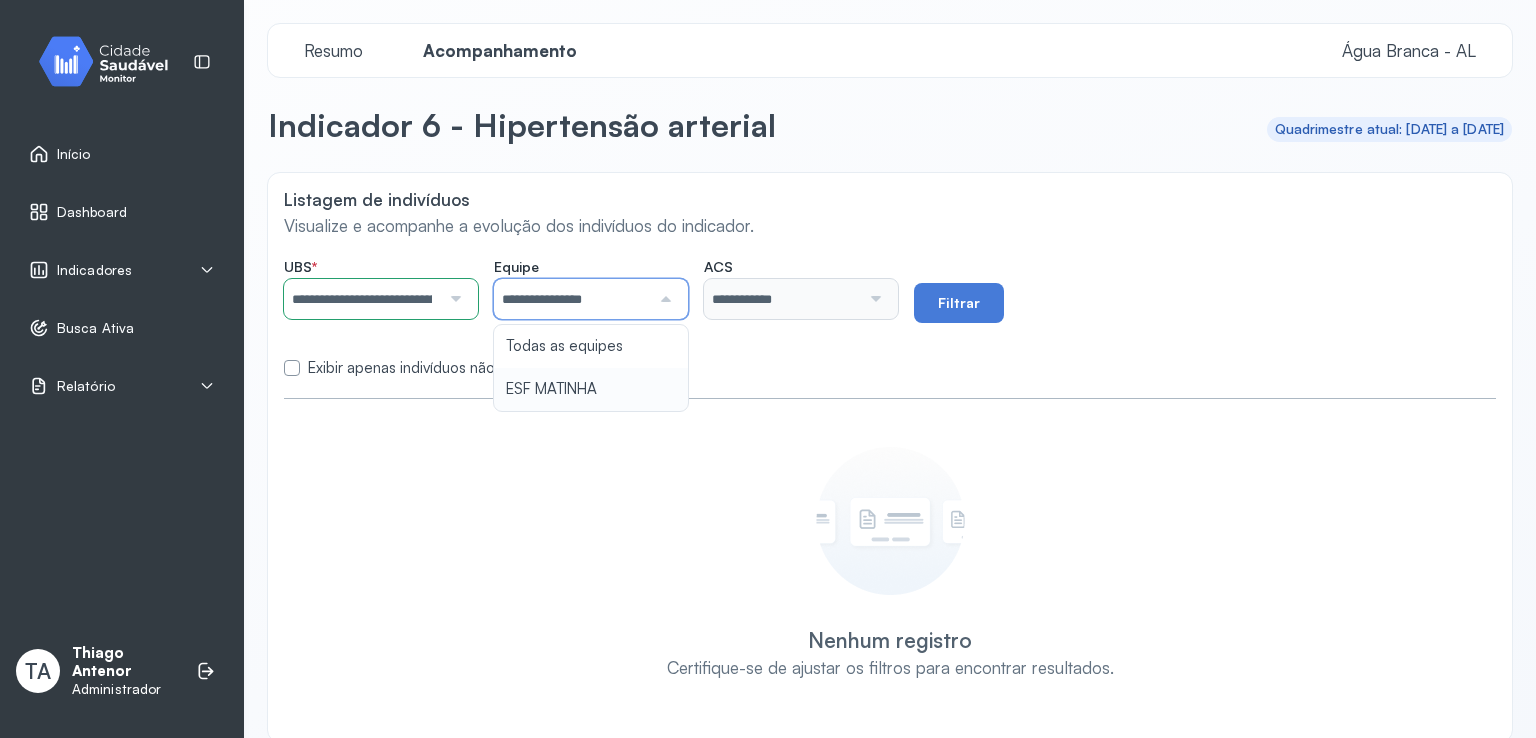 type on "**********" 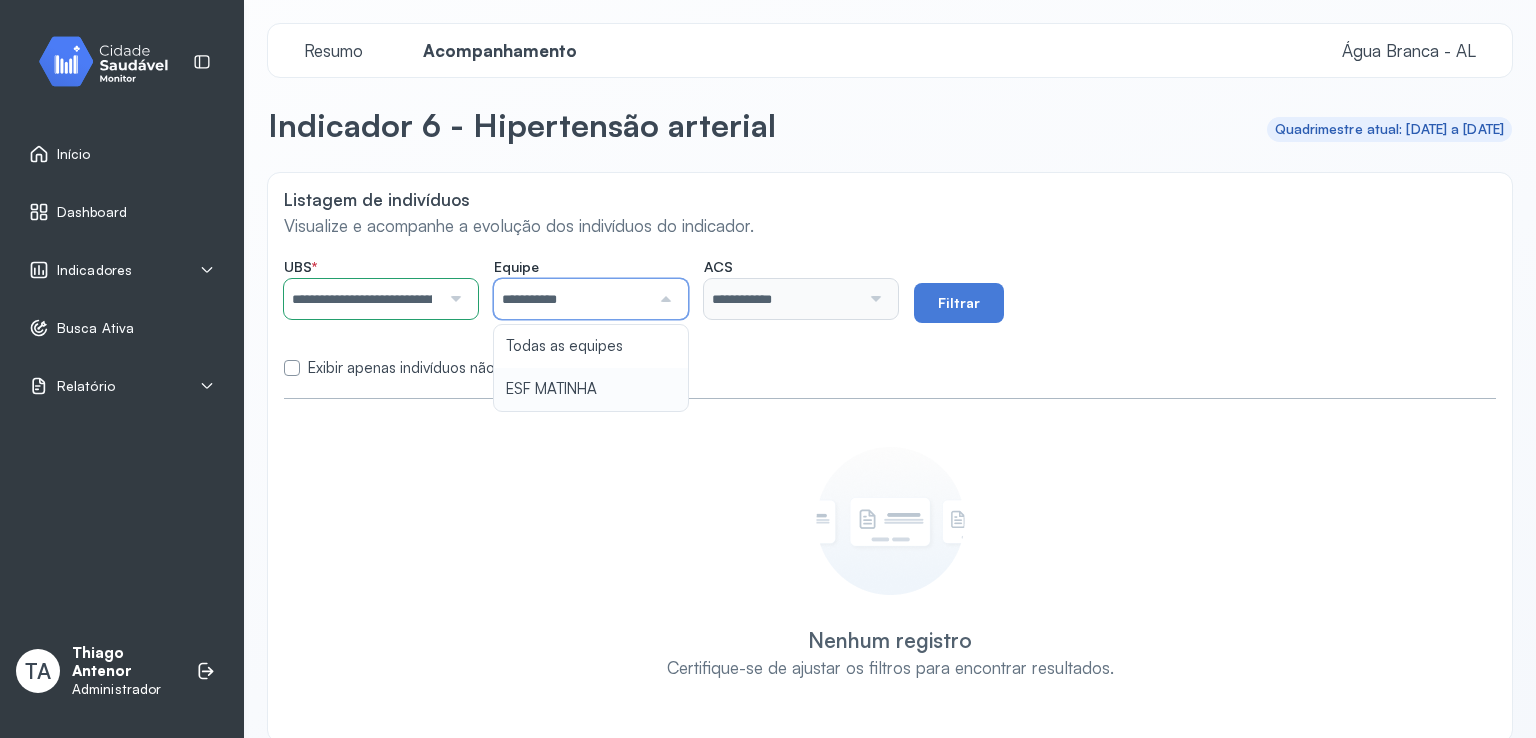 click on "**********" 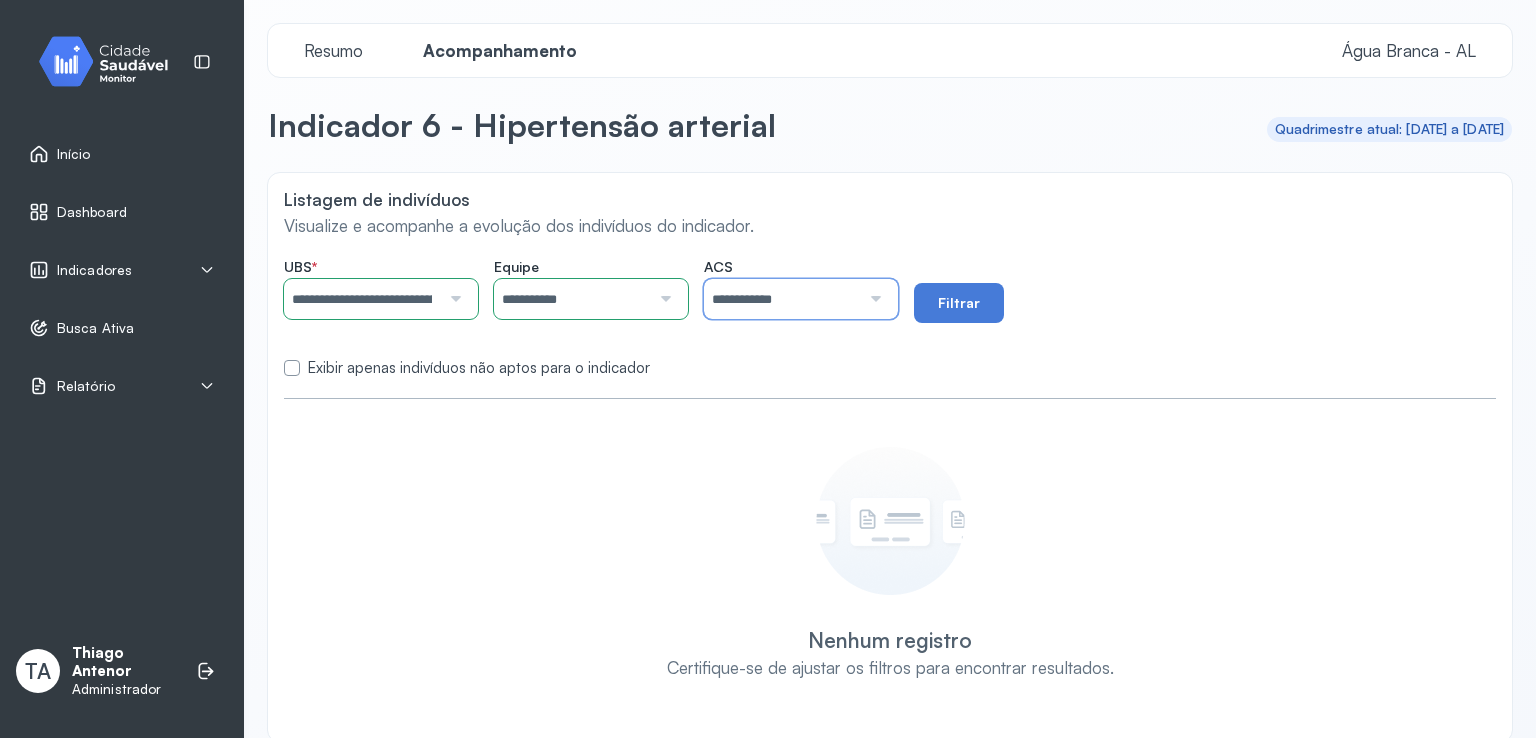 click on "**********" at bounding box center [782, 299] 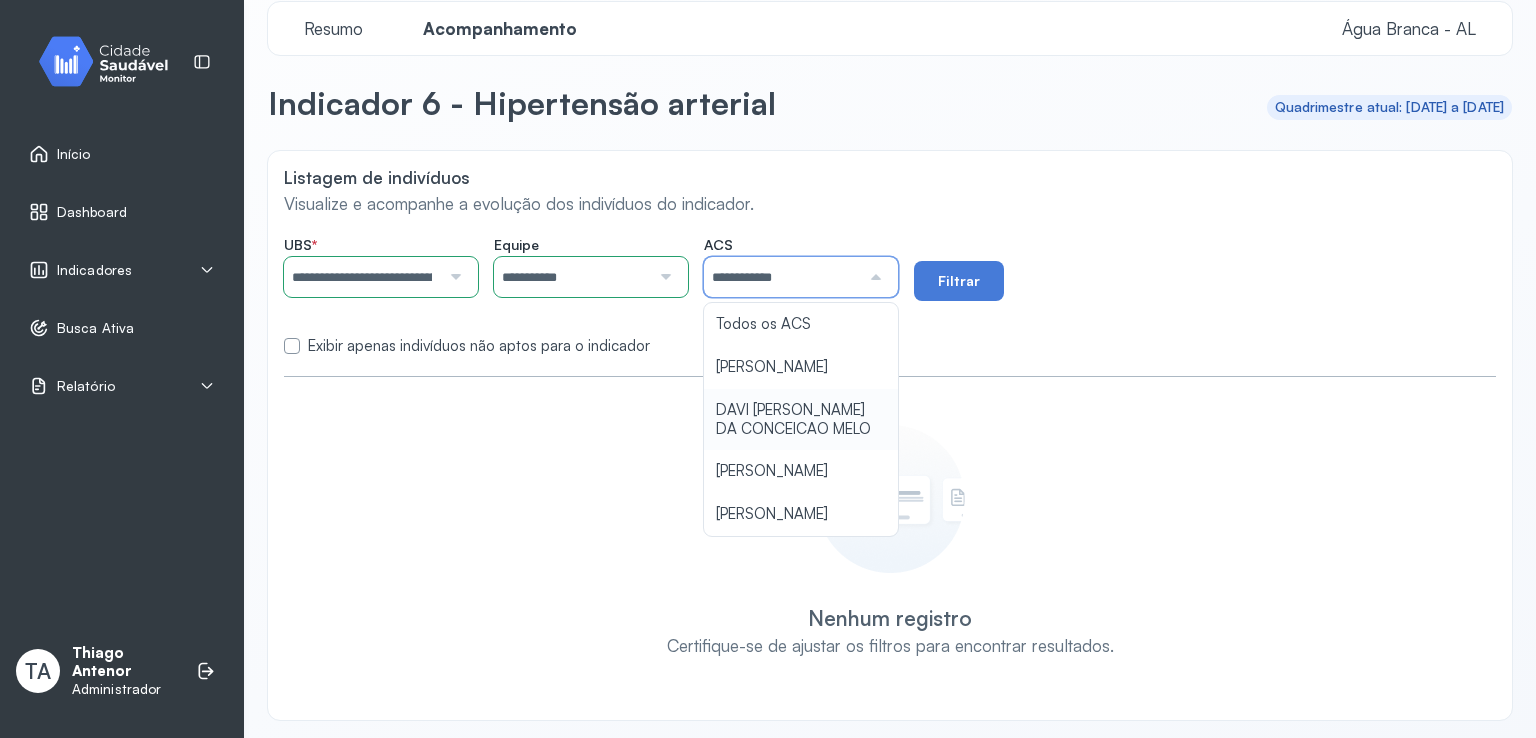 scroll, scrollTop: 28, scrollLeft: 0, axis: vertical 